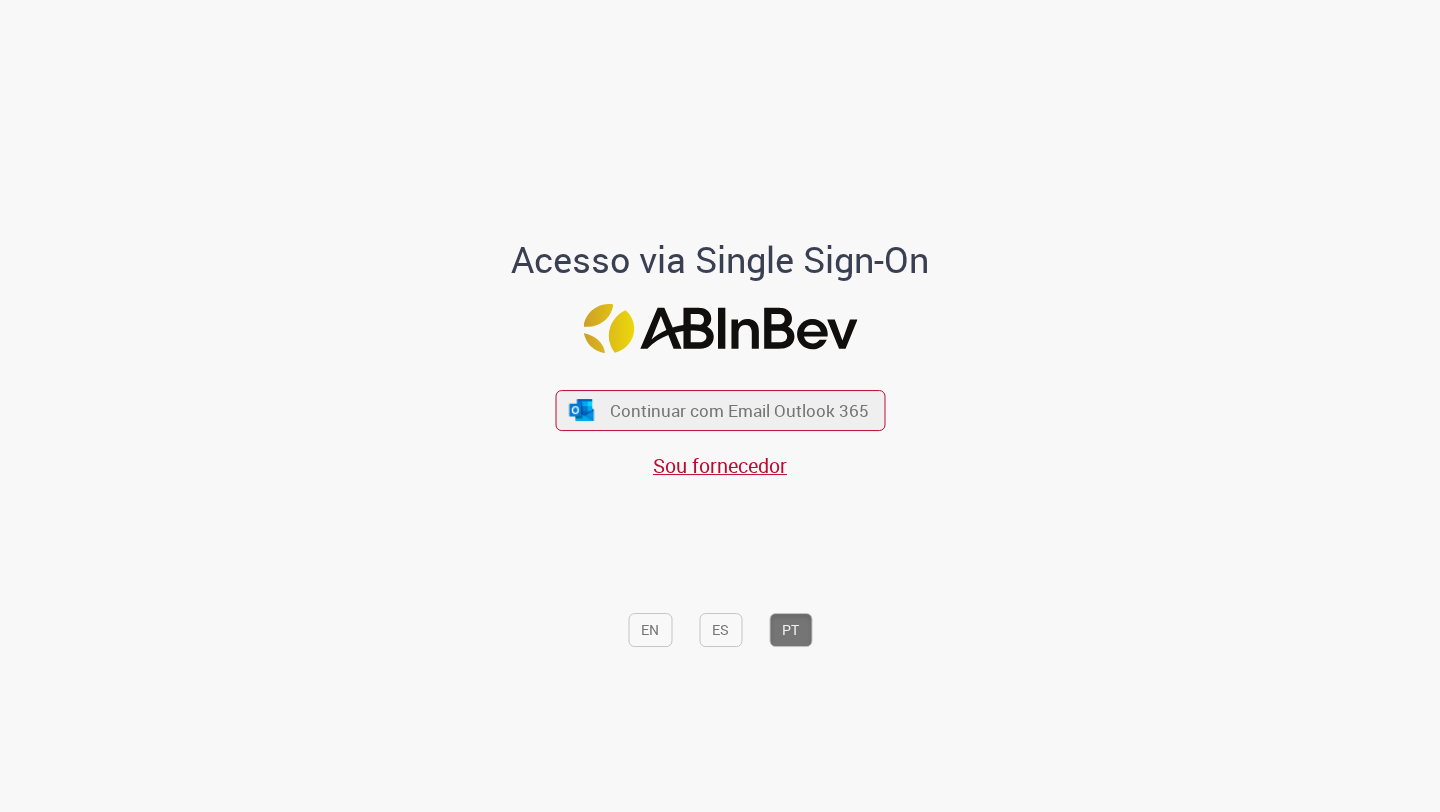 scroll, scrollTop: 0, scrollLeft: 0, axis: both 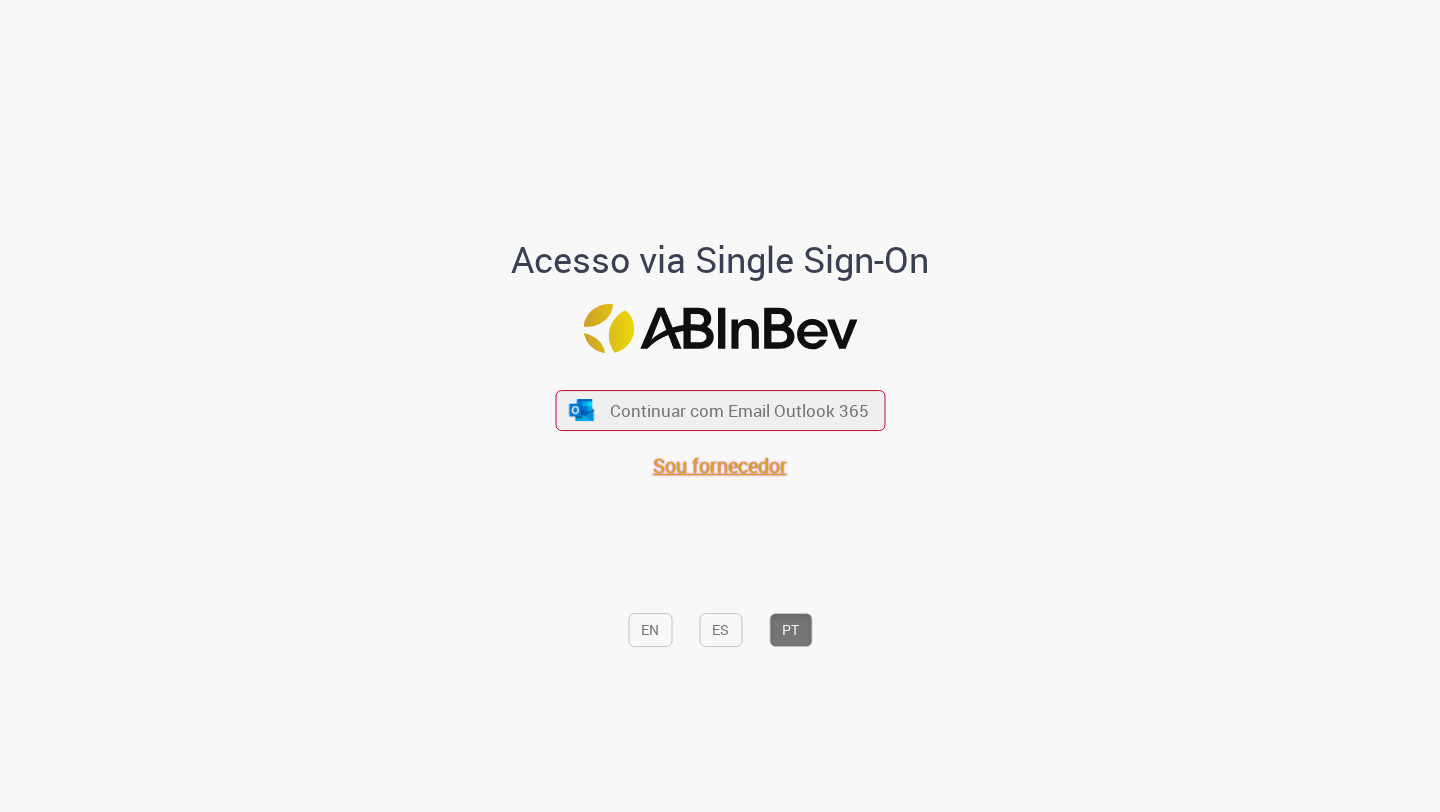 click on "Sou fornecedor" at bounding box center (720, 465) 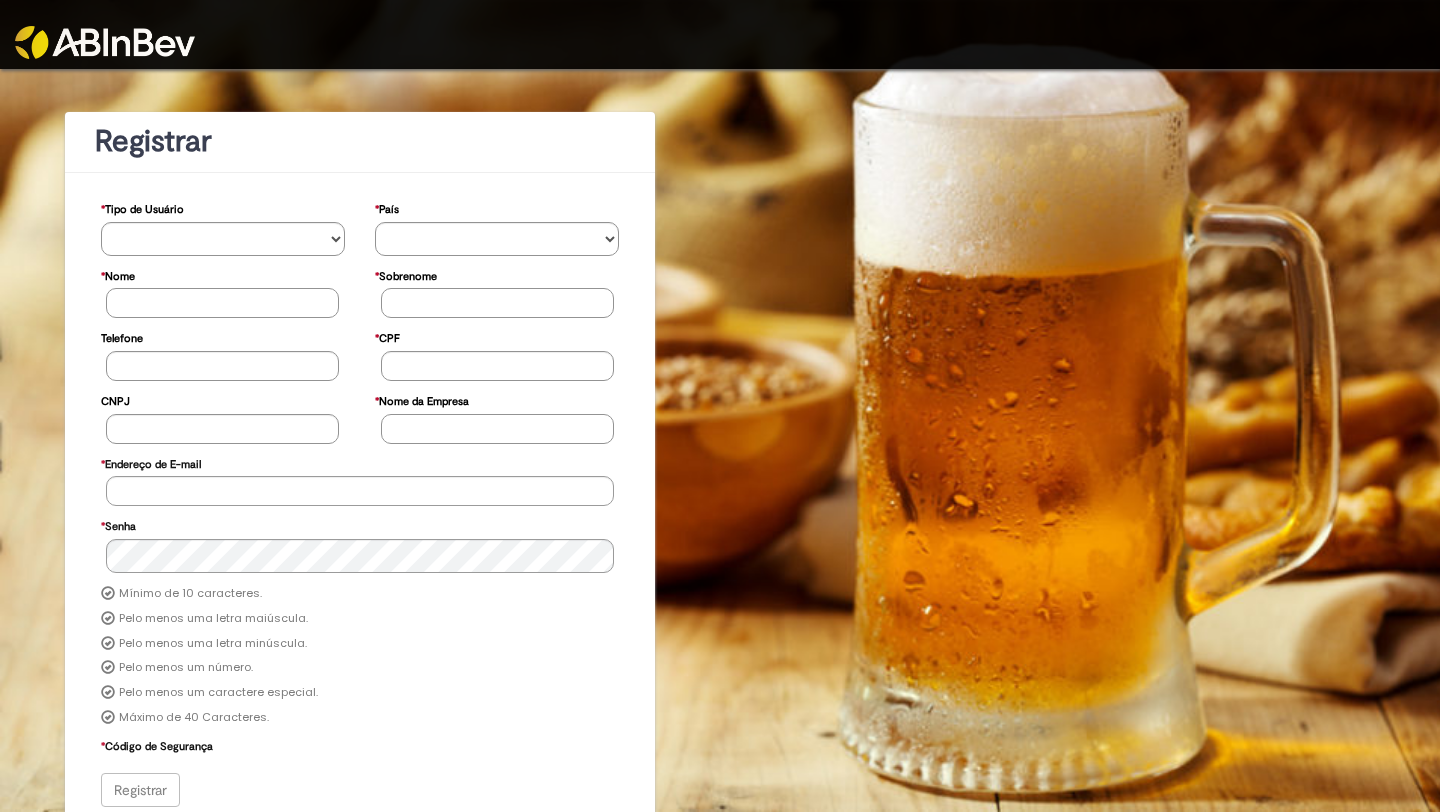 scroll, scrollTop: 0, scrollLeft: 0, axis: both 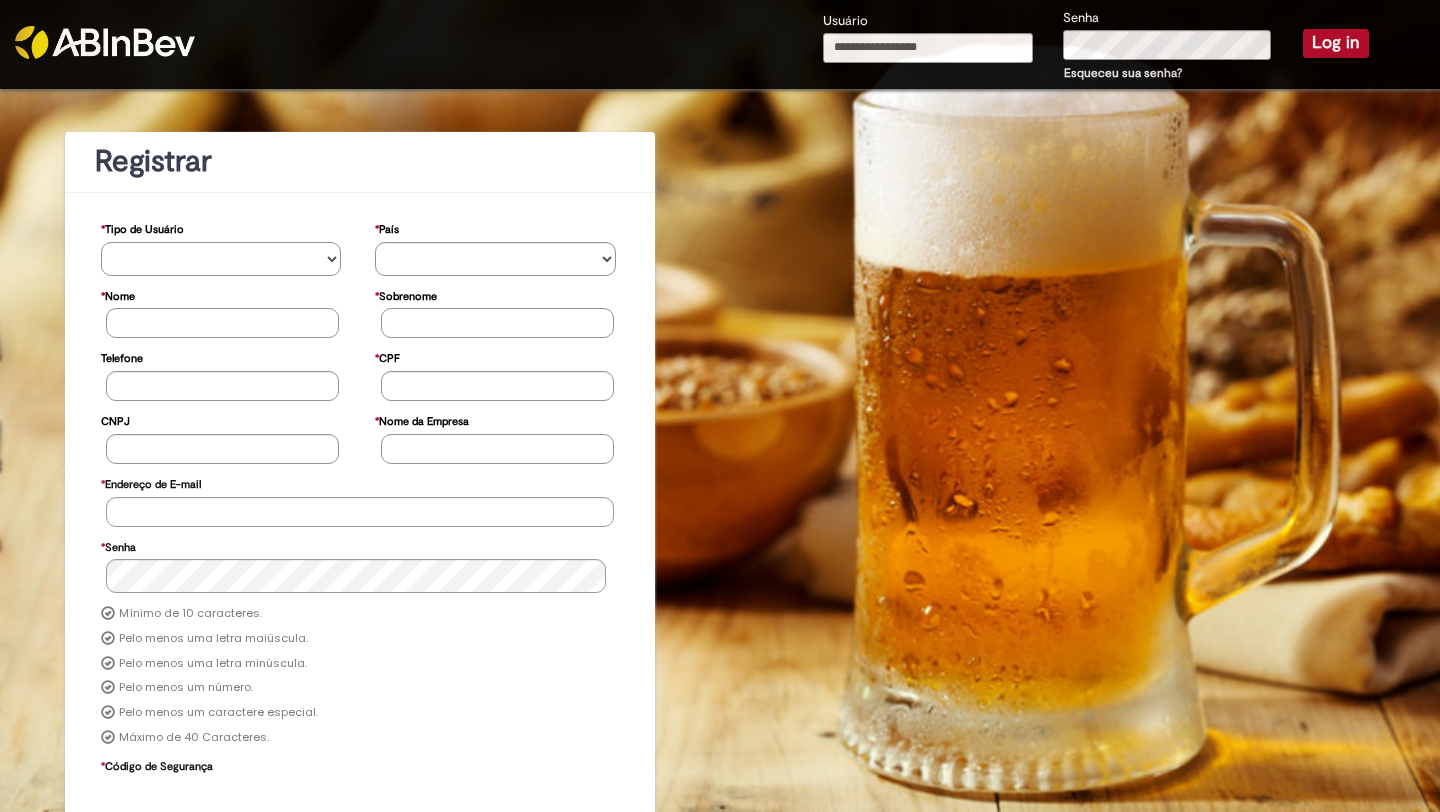 click on "**********" at bounding box center [221, 259] 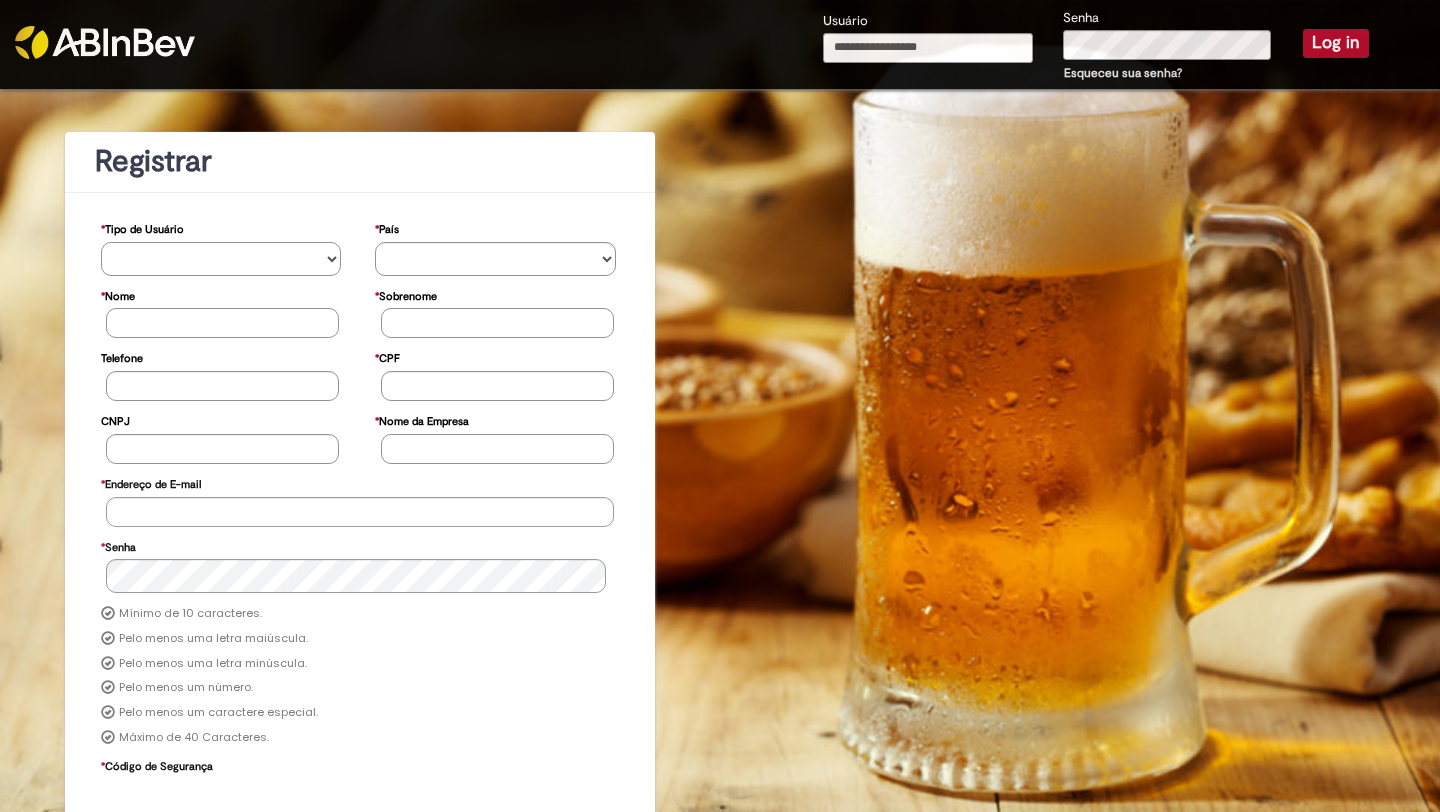 select on "*********" 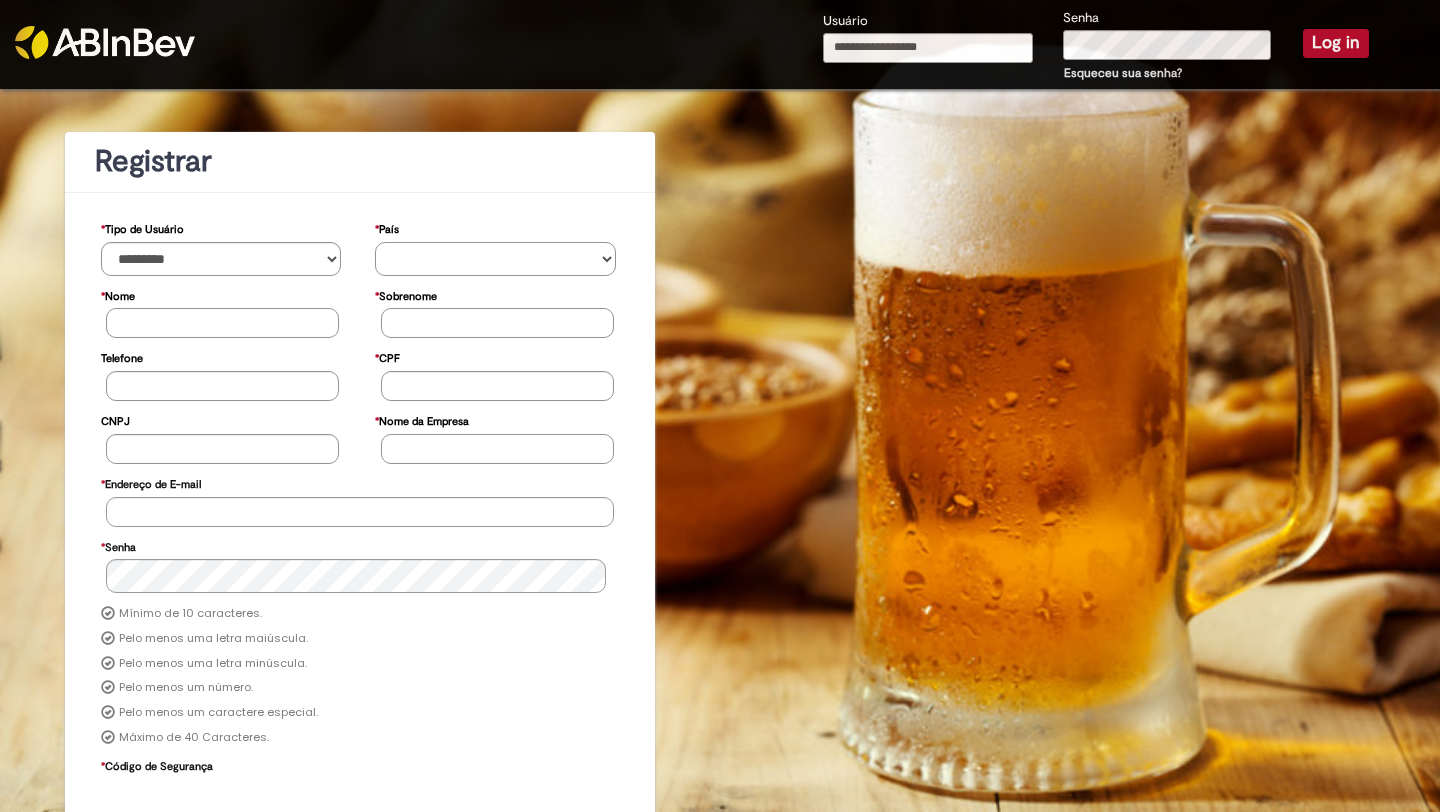 click on "*********   *******   ******   *****   ********   *******" at bounding box center [495, 259] 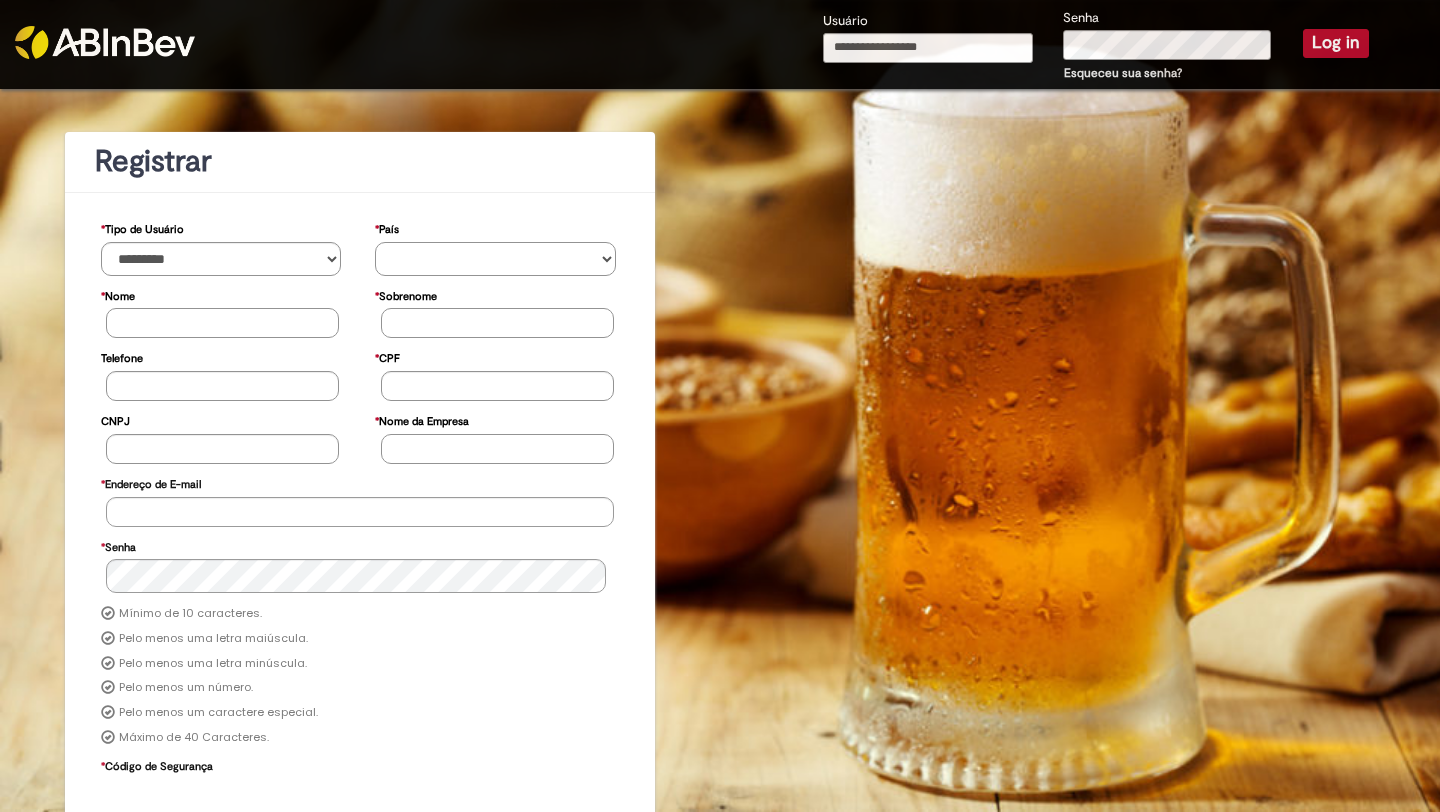 select on "**" 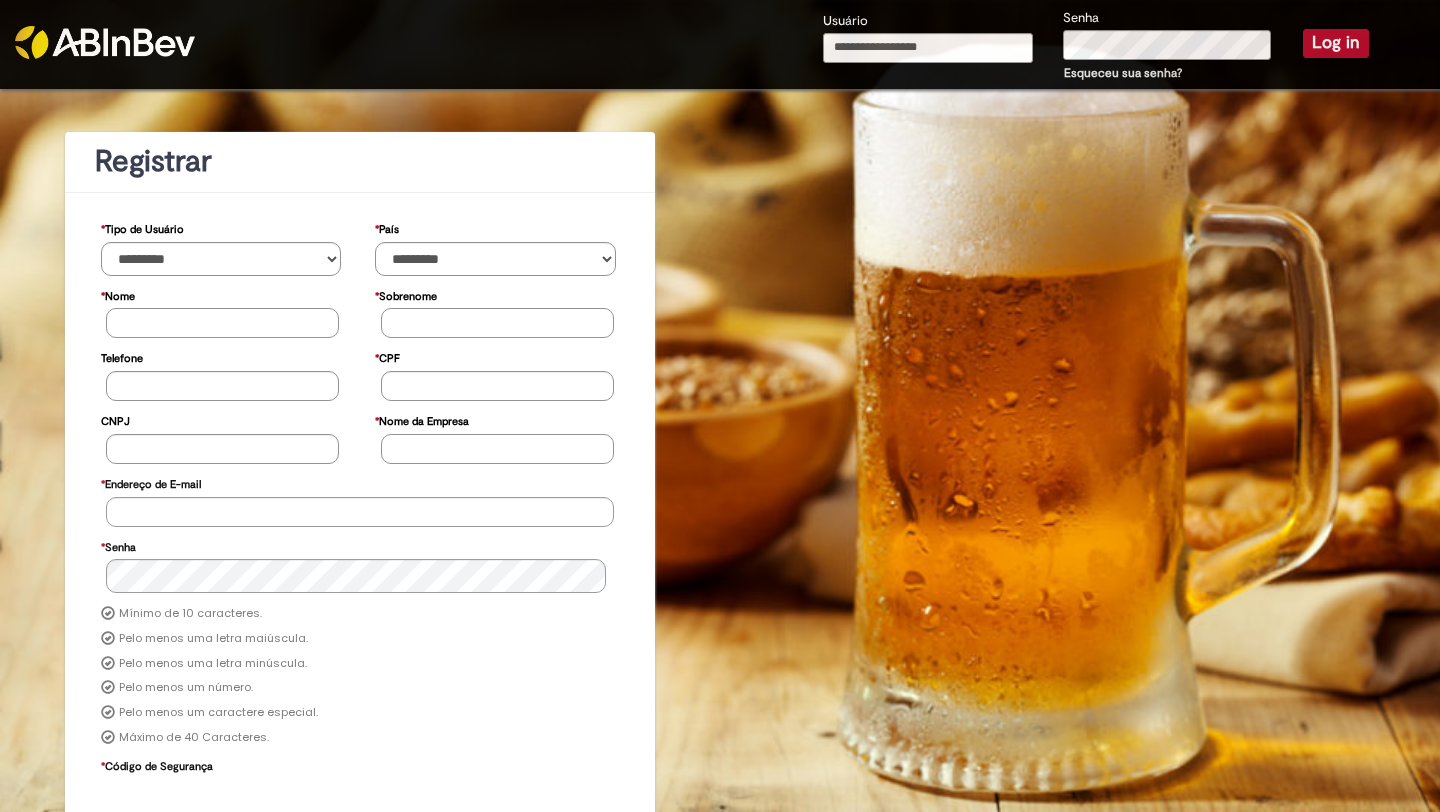 click on "*  Nome" at bounding box center [222, 323] 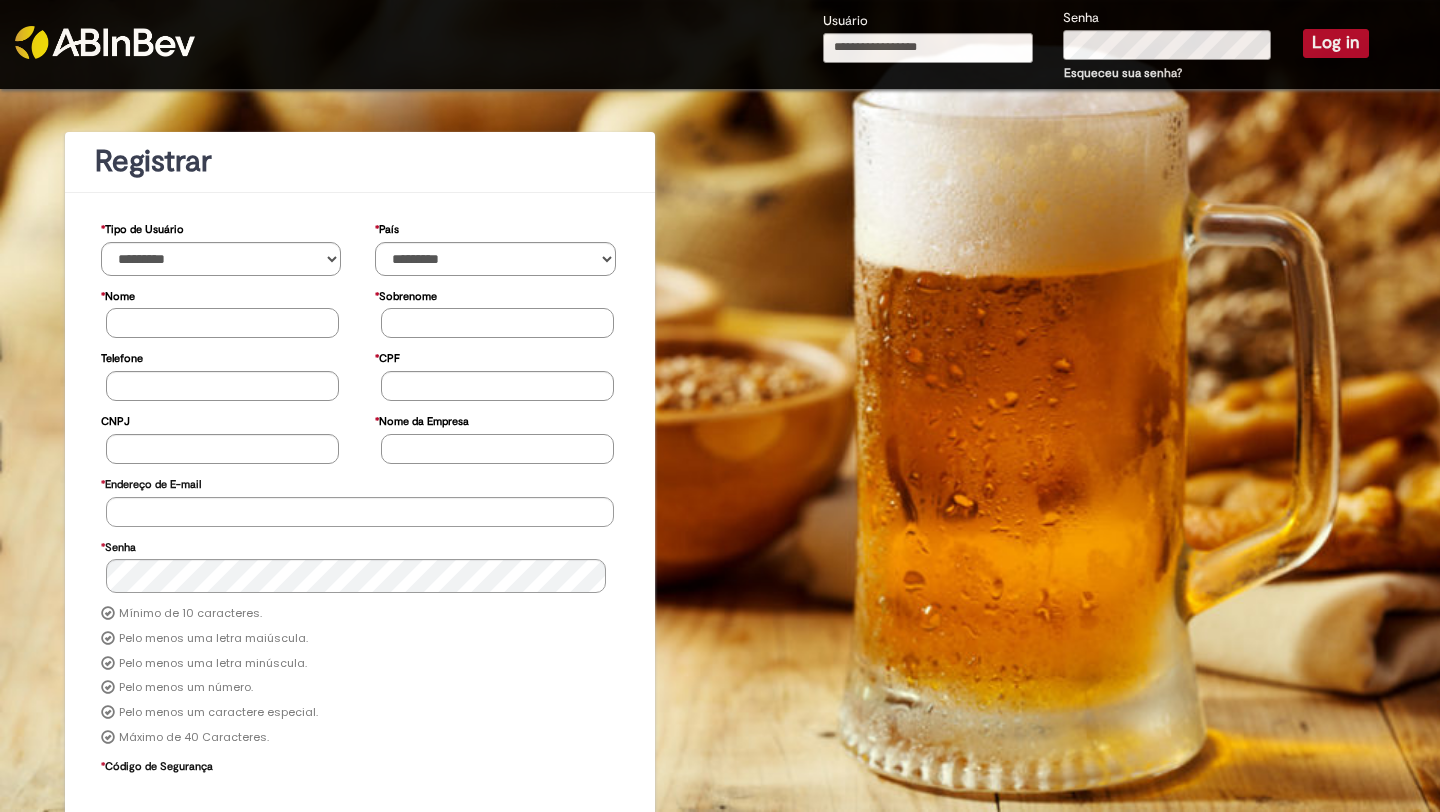 click on "*  Sobrenome
Sobrenome muito longo." at bounding box center [497, 309] 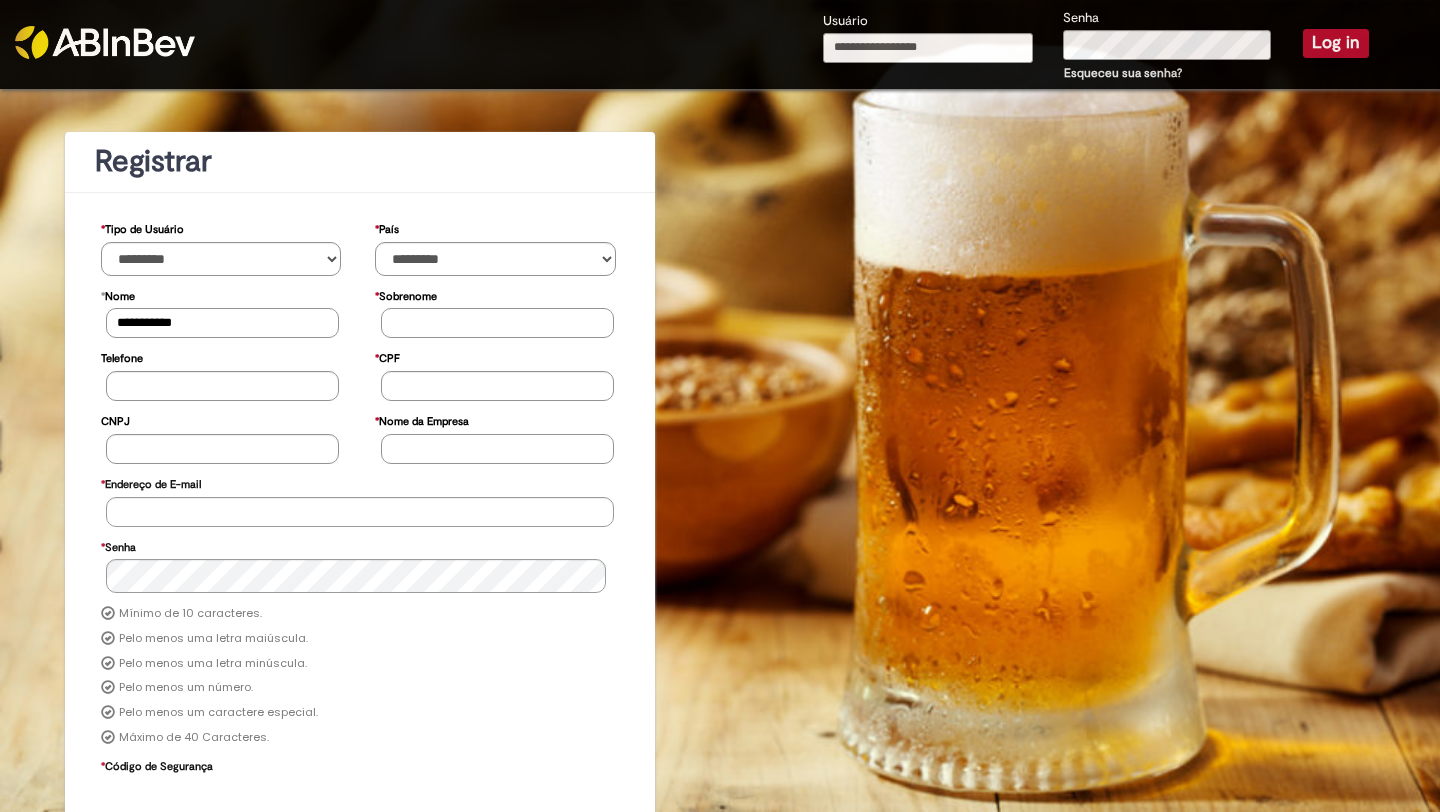 type on "**********" 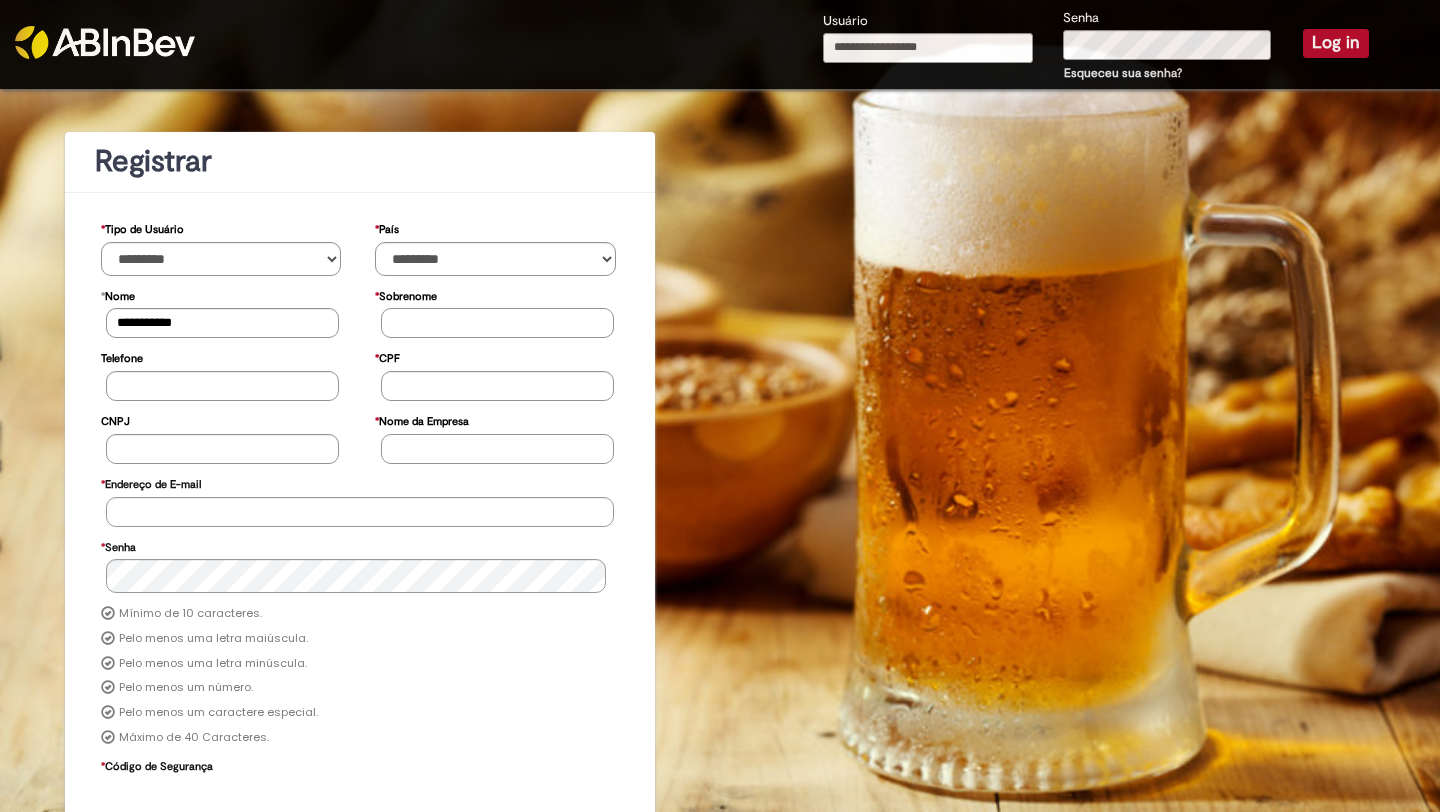 click on "*  Sobrenome" at bounding box center (497, 323) 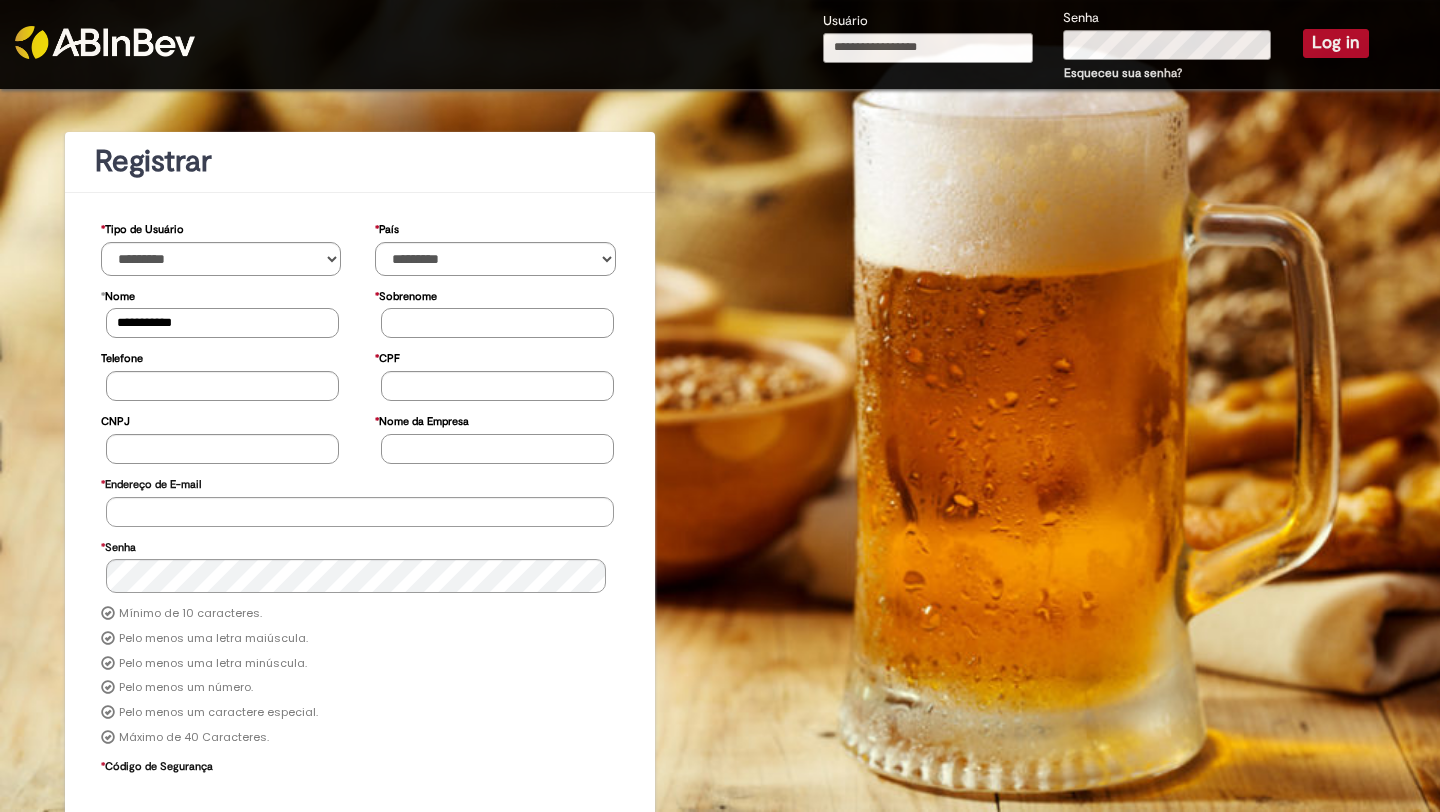 click on "**********" at bounding box center (222, 323) 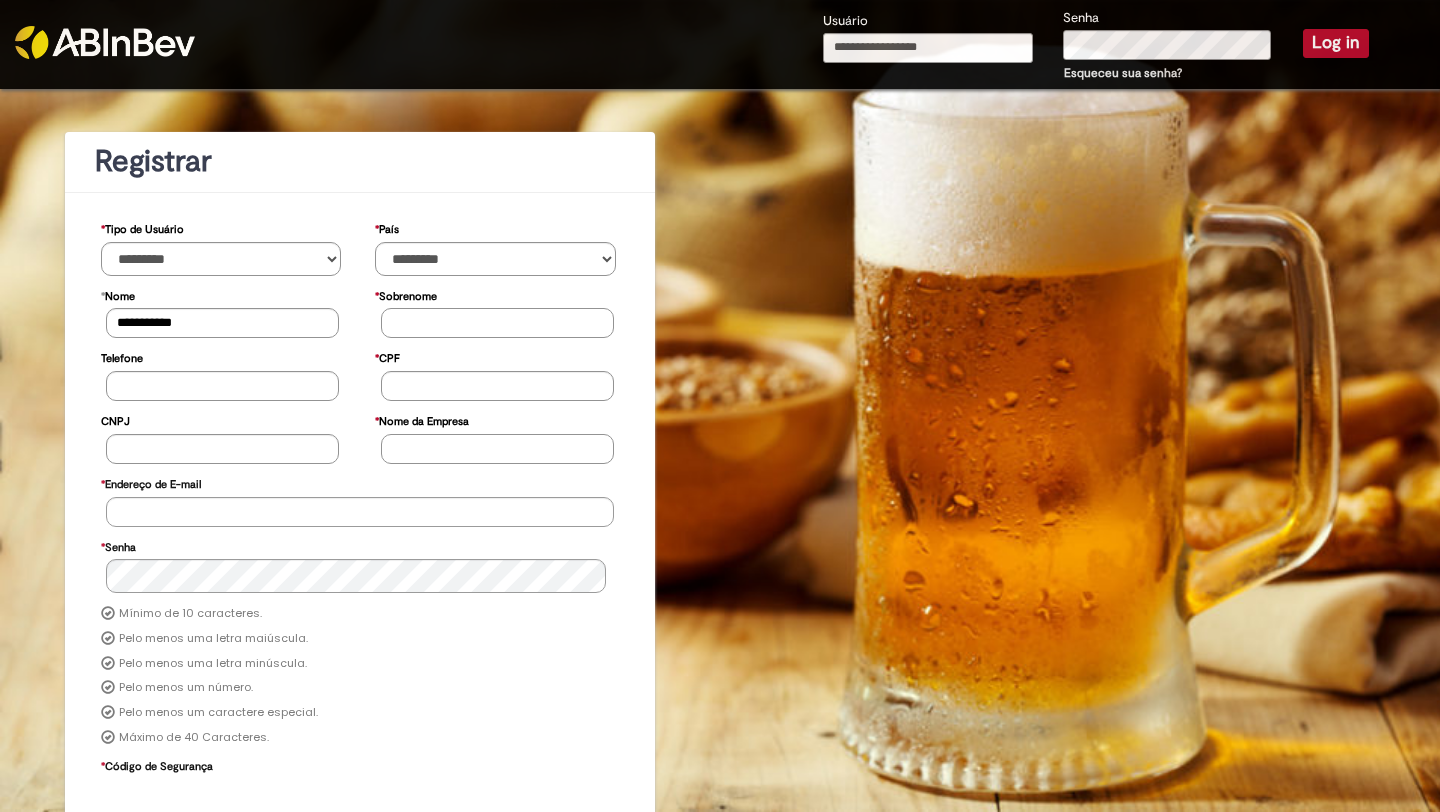 click on "*  Sobrenome" at bounding box center (497, 323) 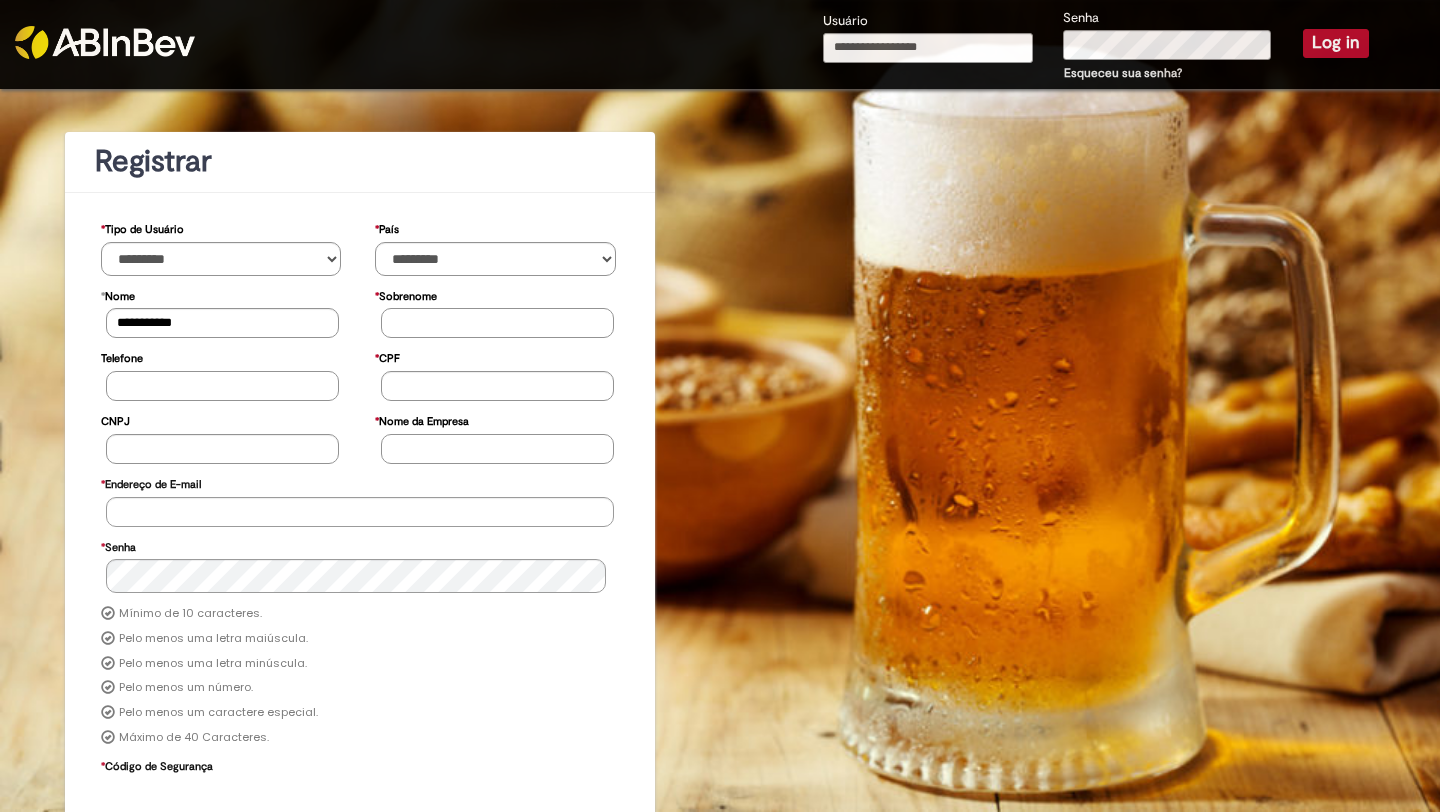 click on "Telefone" at bounding box center [222, 386] 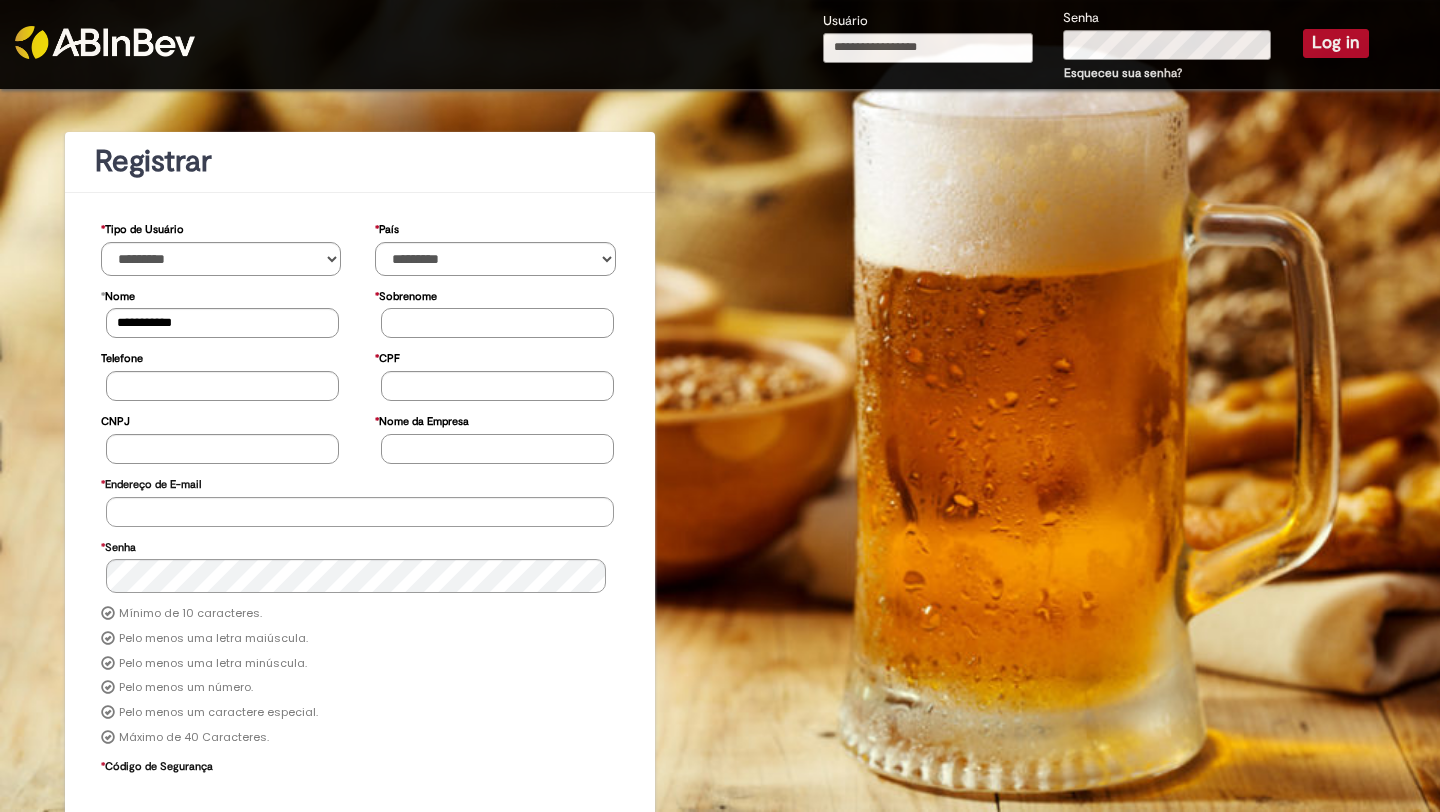 click on "*  Sobrenome" at bounding box center (497, 323) 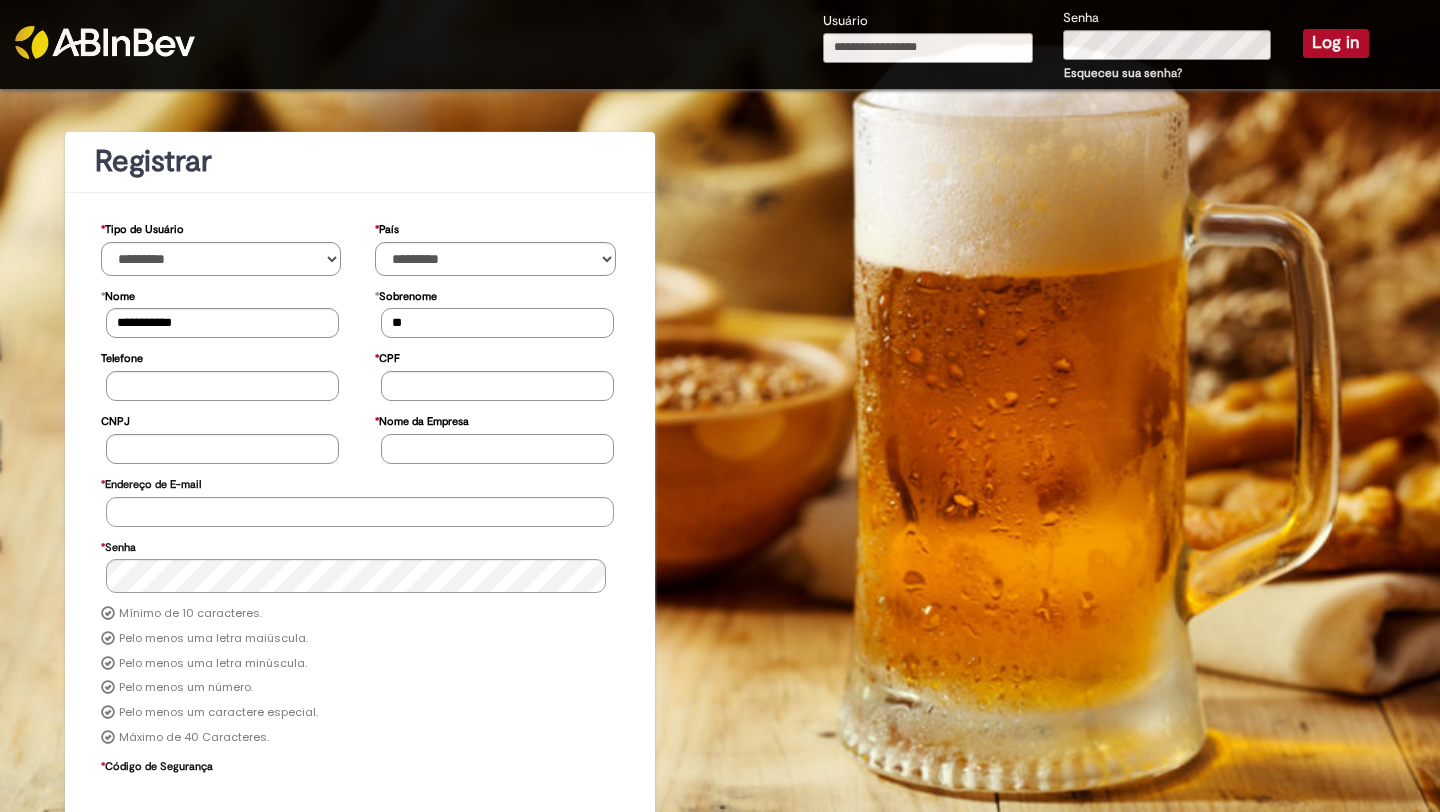 type on "*" 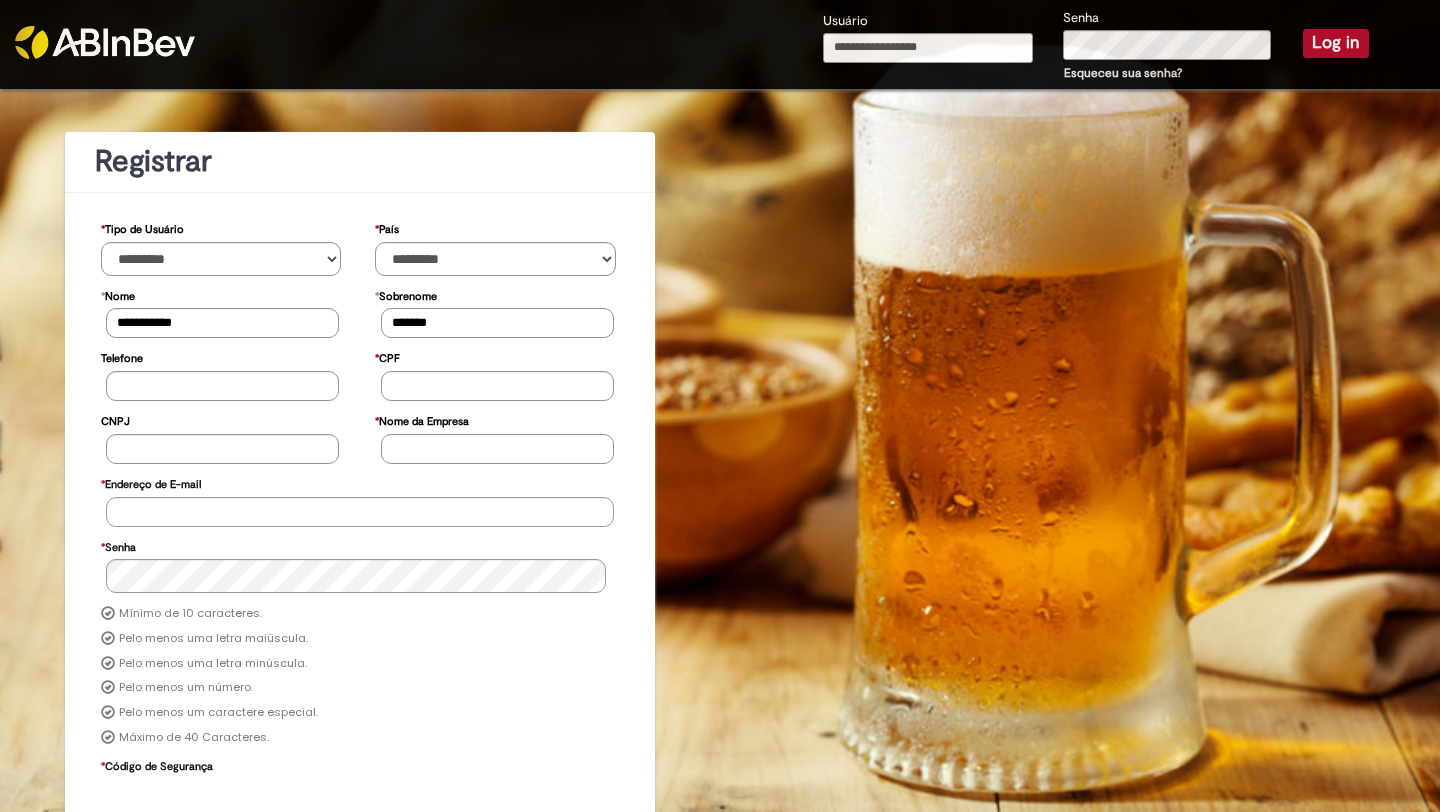 type on "*******" 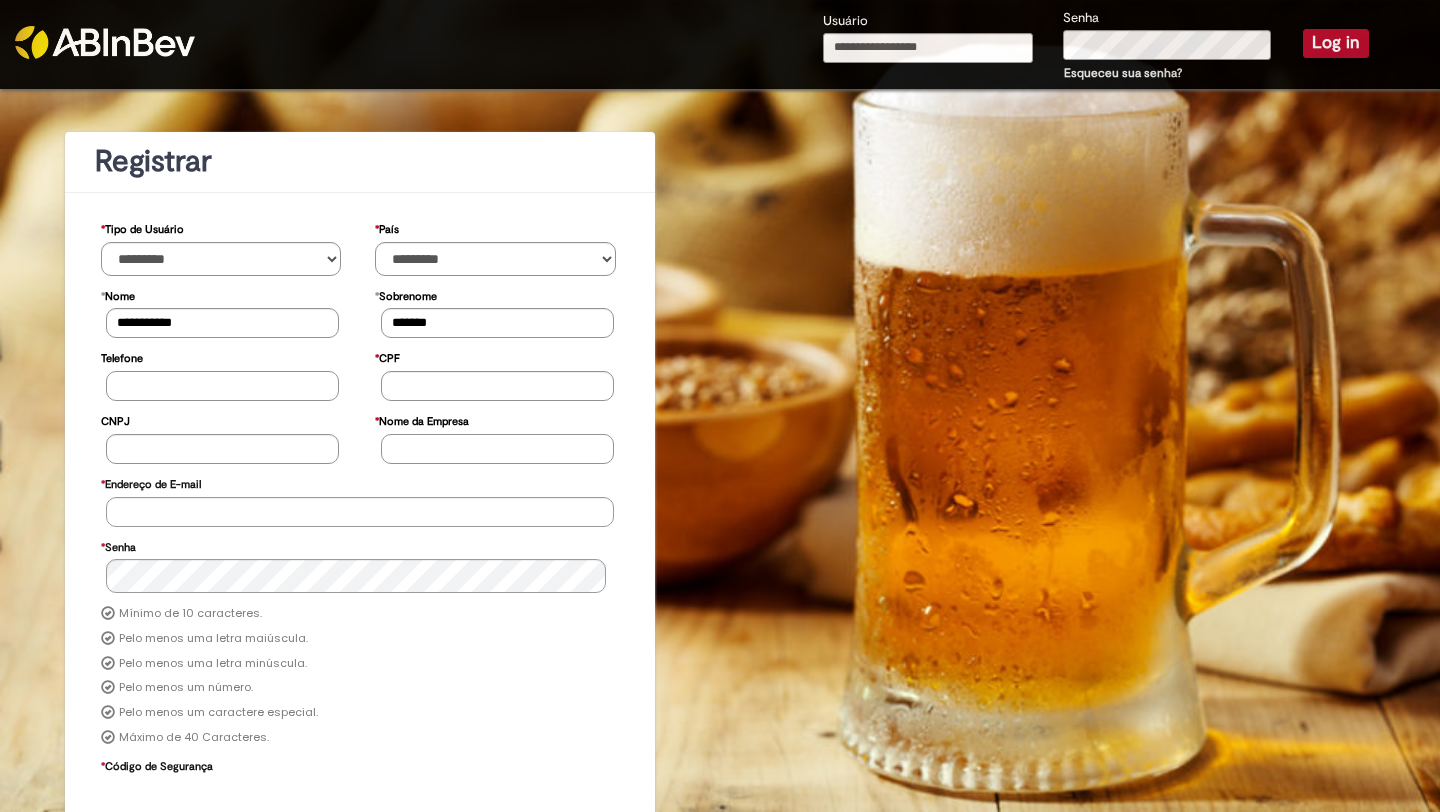 click on "Telefone" at bounding box center (222, 386) 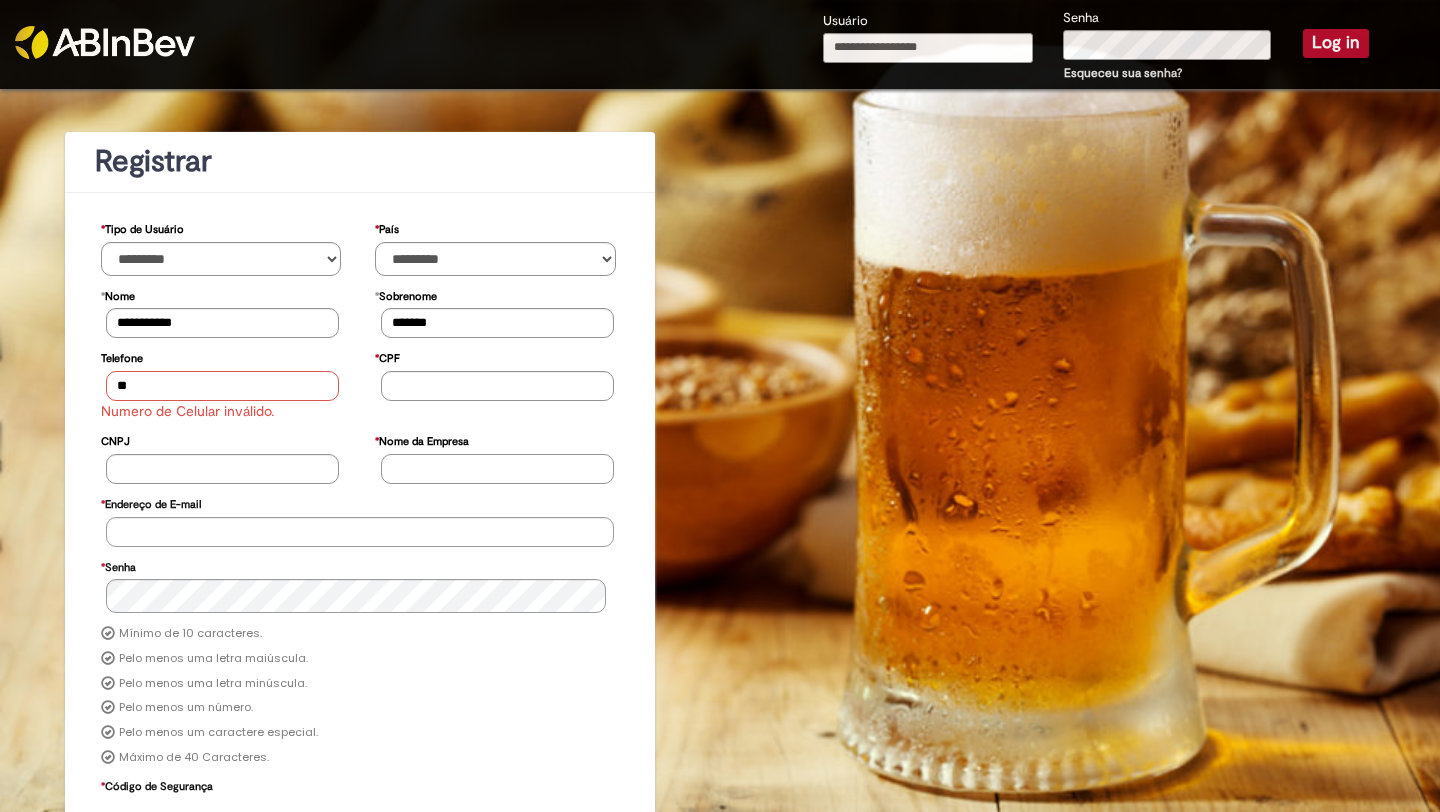 type on "*" 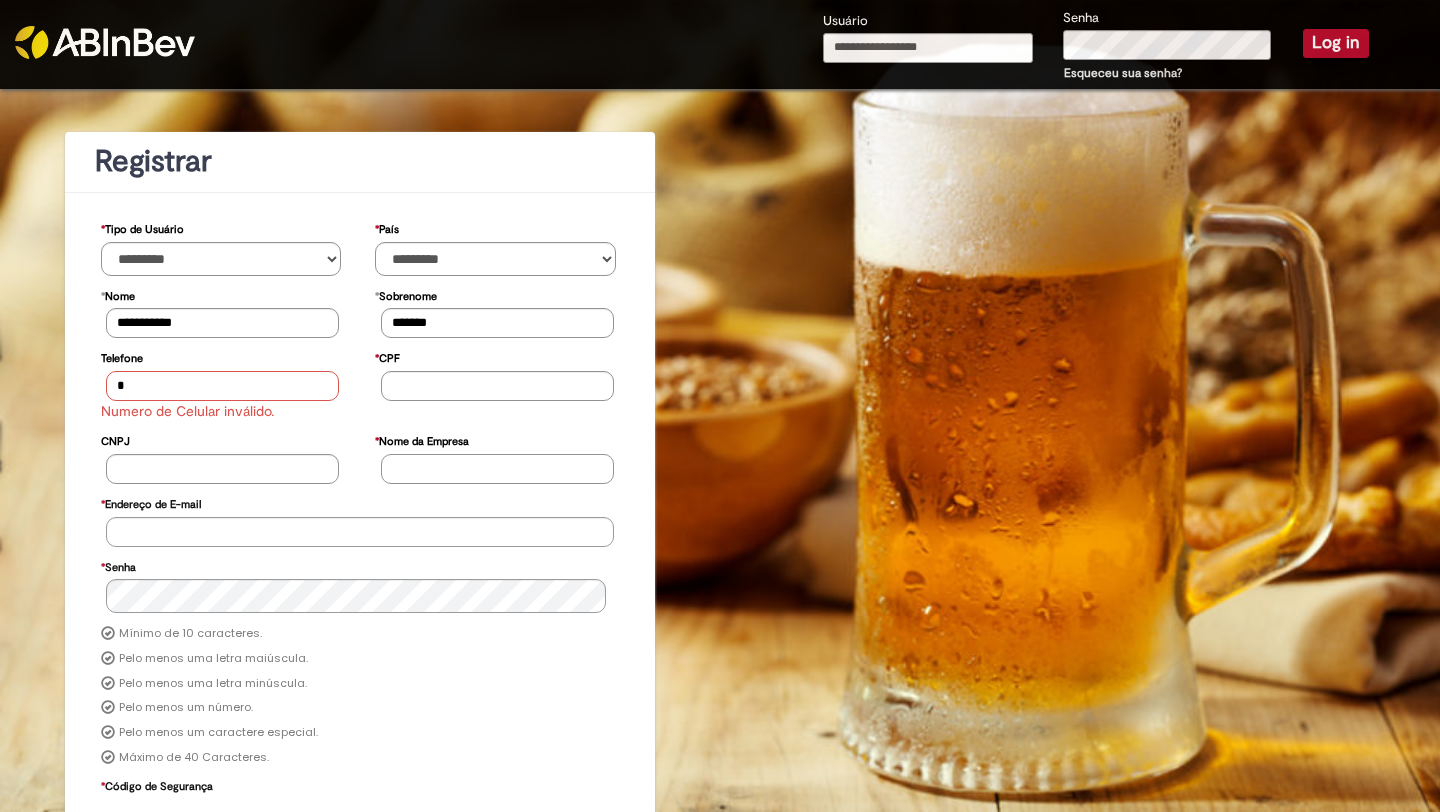 type 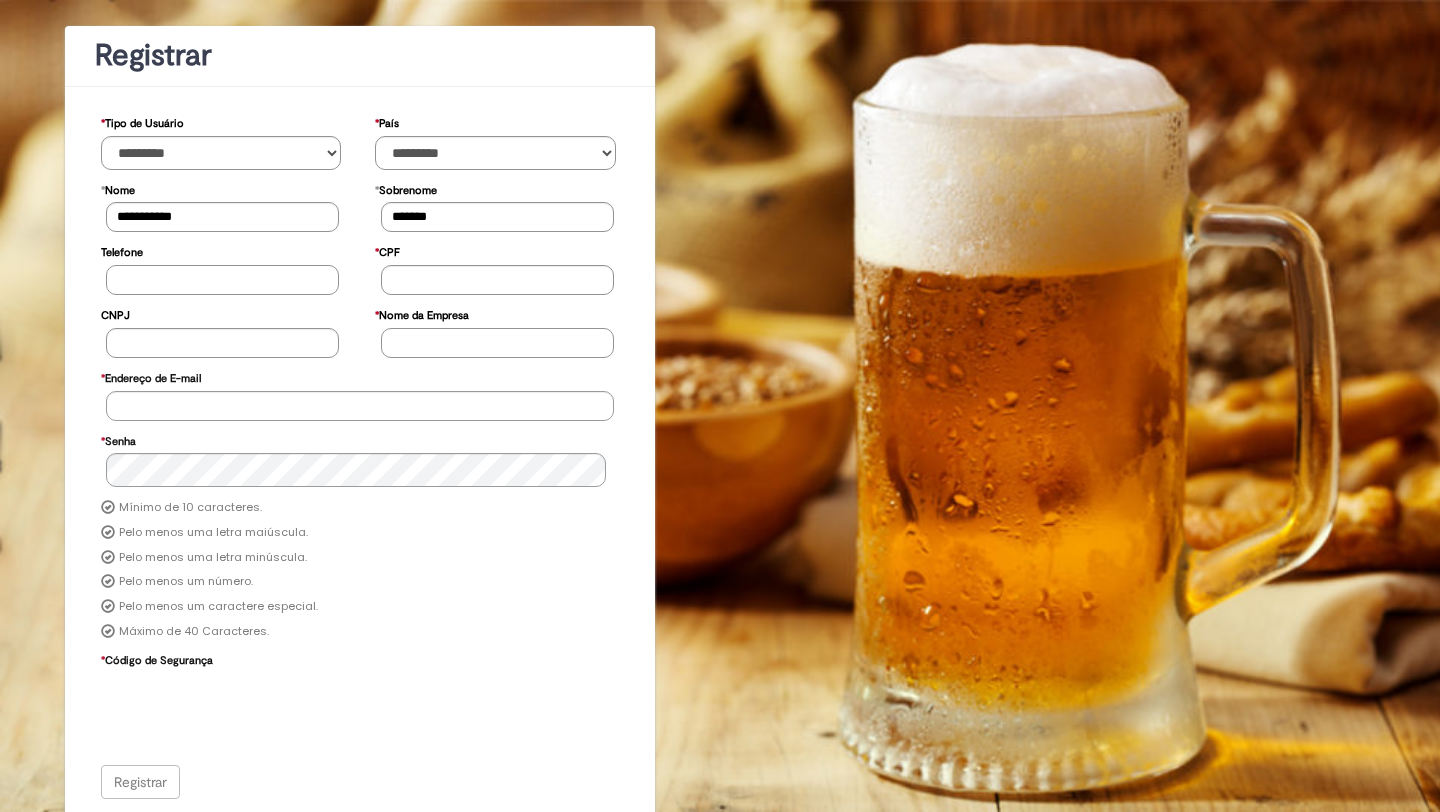 scroll, scrollTop: 0, scrollLeft: 0, axis: both 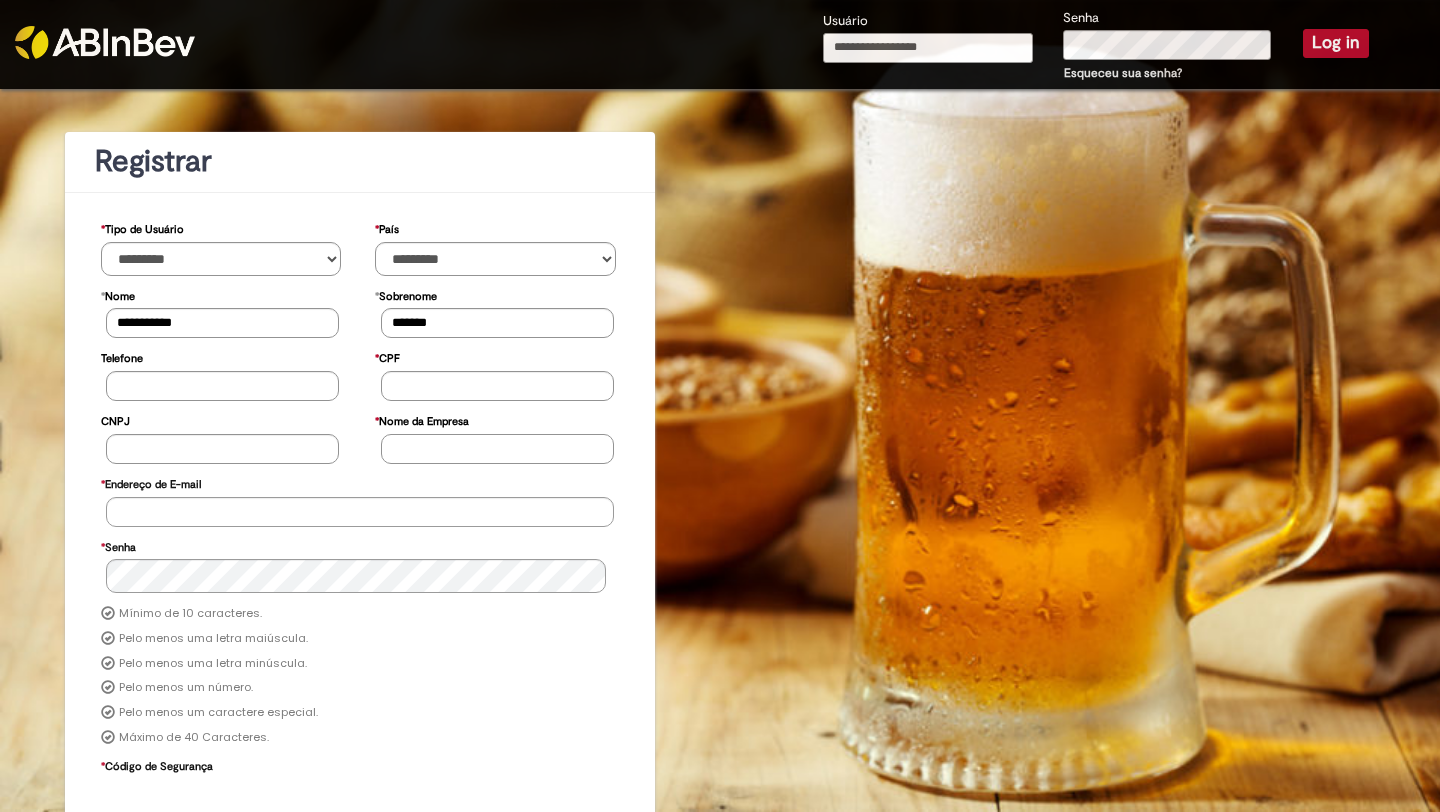 click on "Usuário" at bounding box center (928, 48) 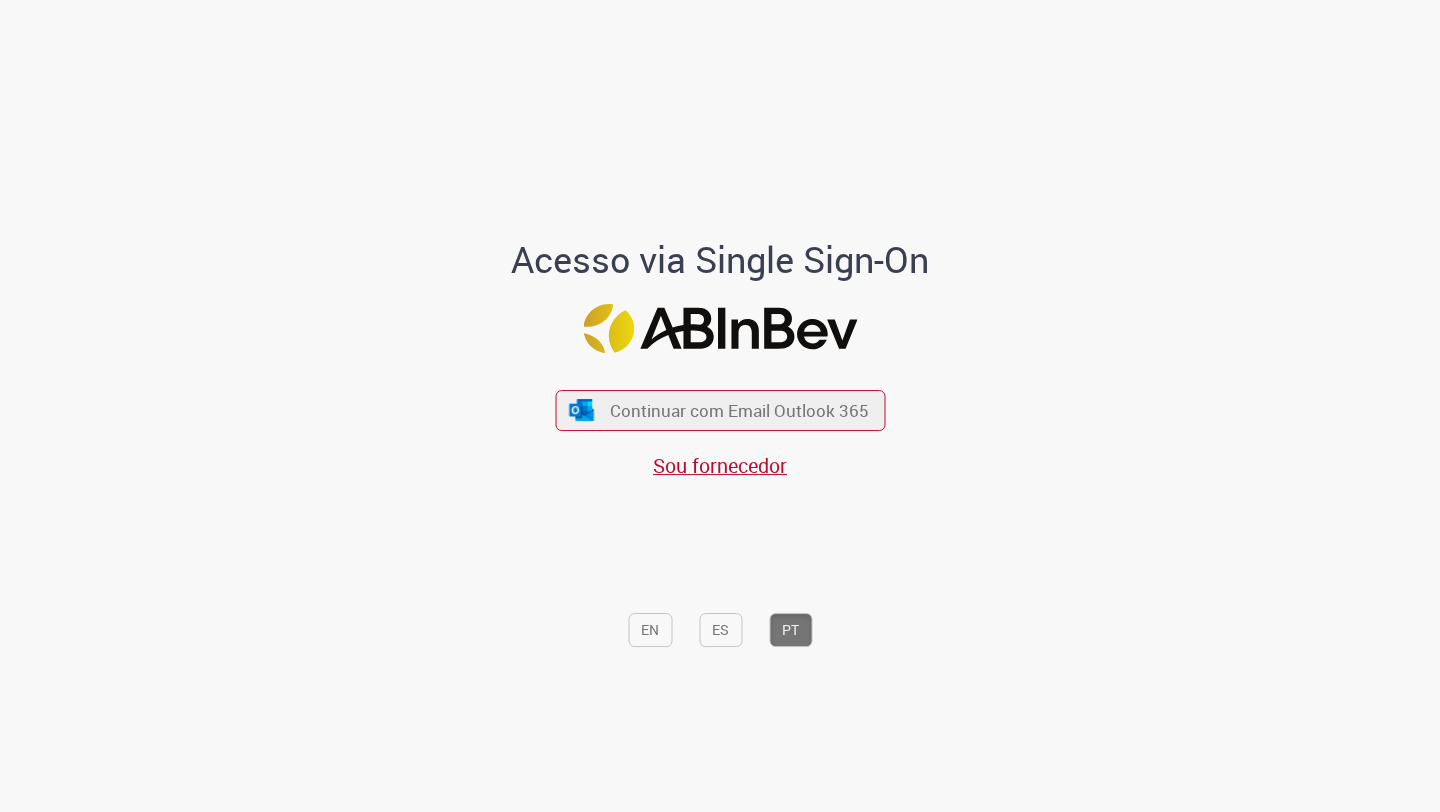 scroll, scrollTop: 0, scrollLeft: 0, axis: both 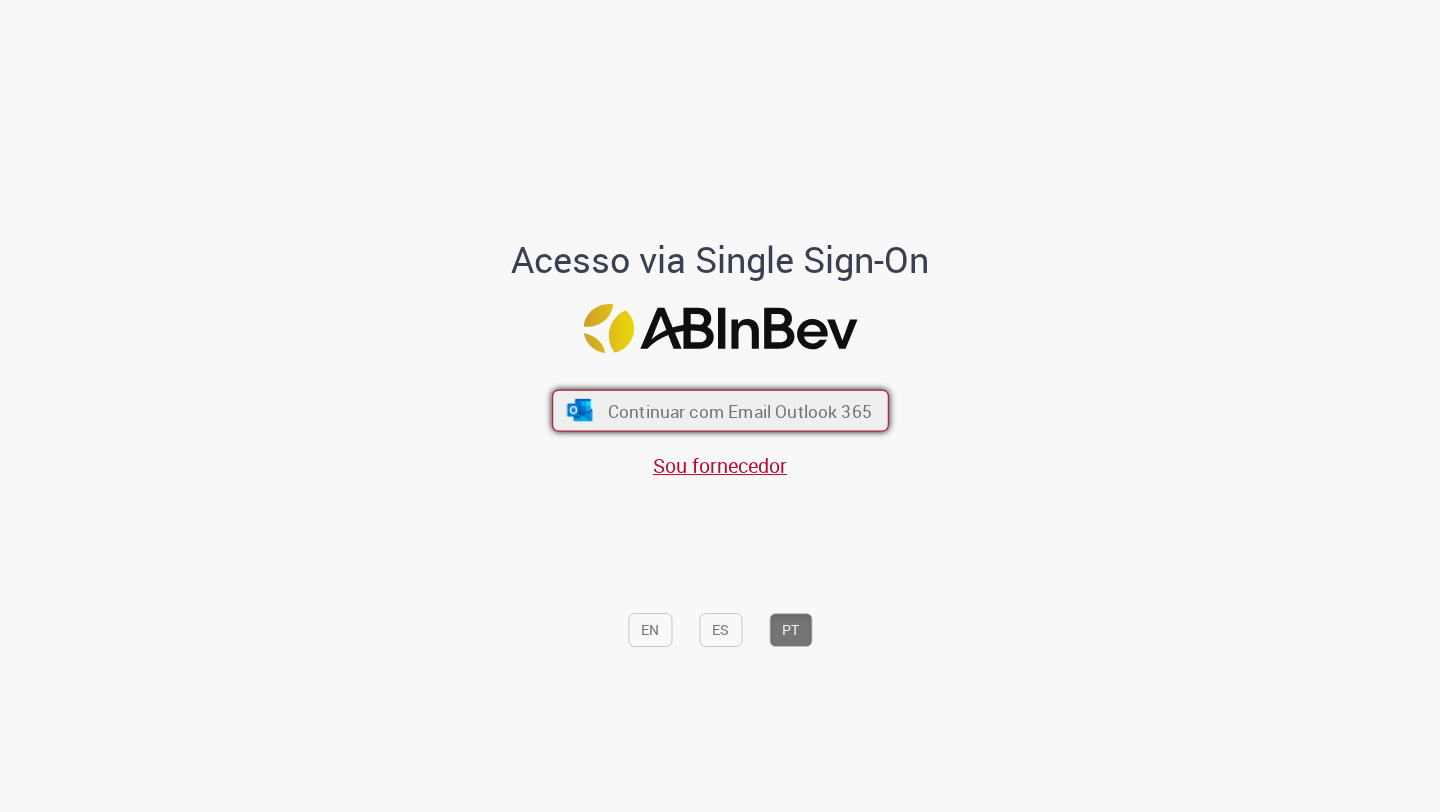 click on "Continuar com Email Outlook 365" at bounding box center [739, 410] 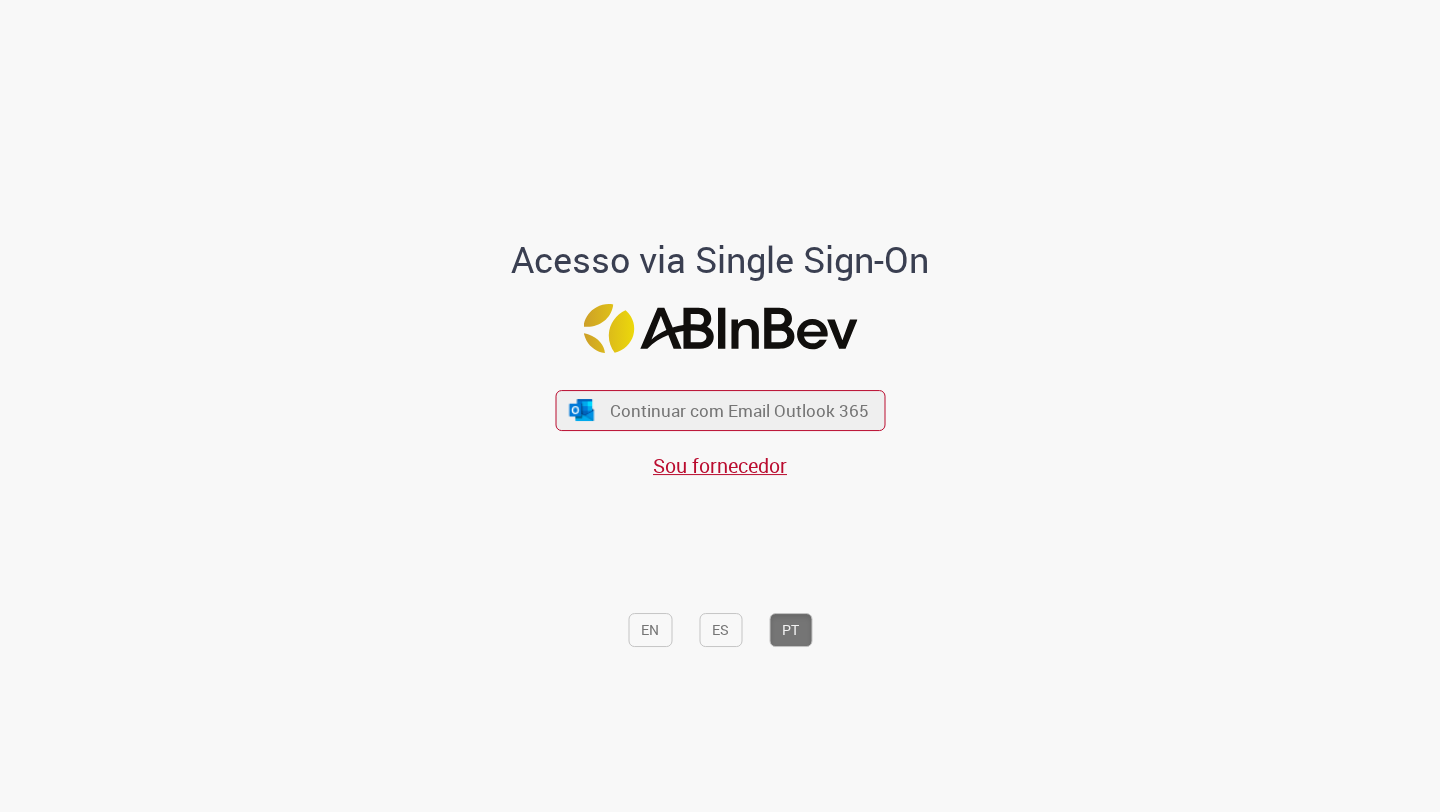 scroll, scrollTop: 0, scrollLeft: 0, axis: both 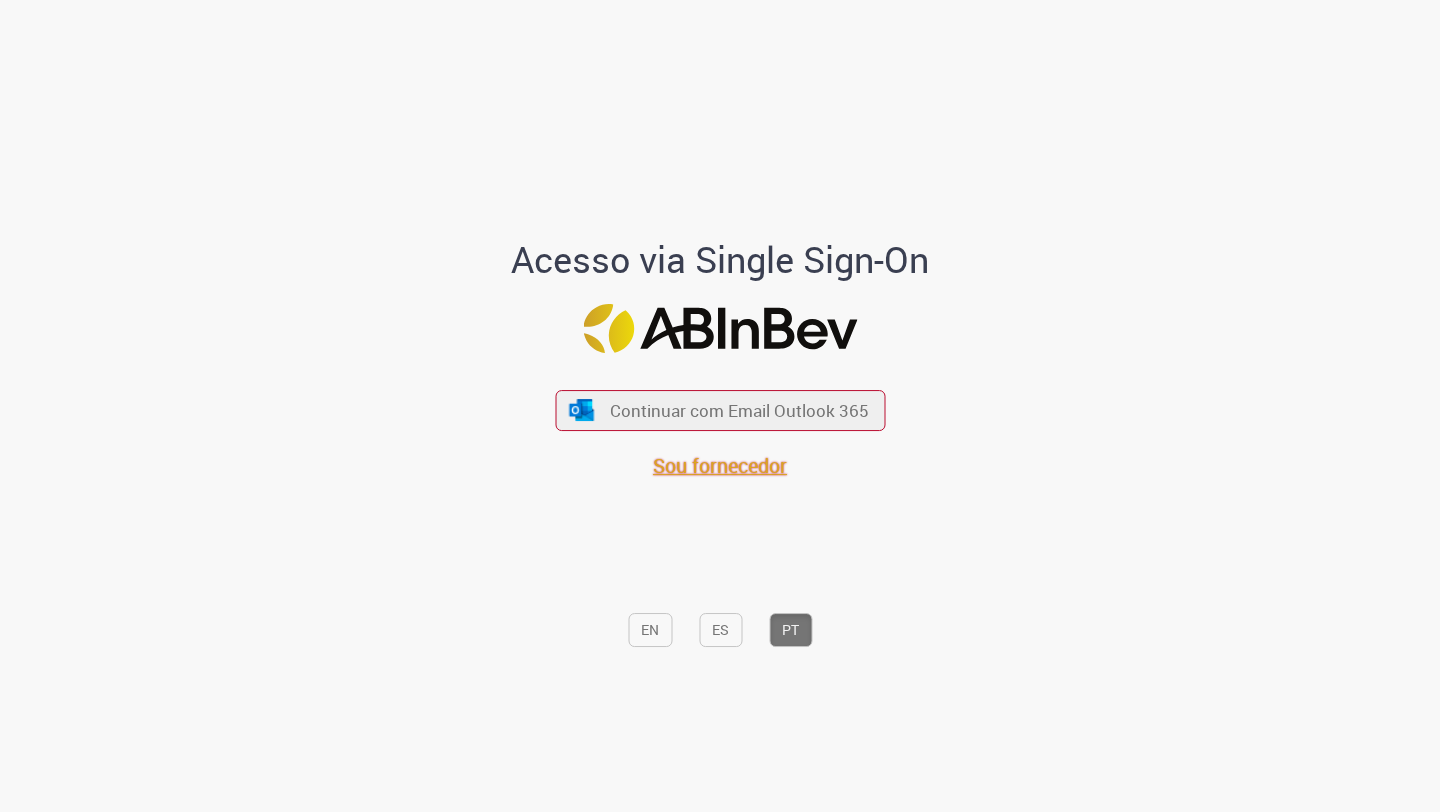 click on "Sou fornecedor" at bounding box center [720, 465] 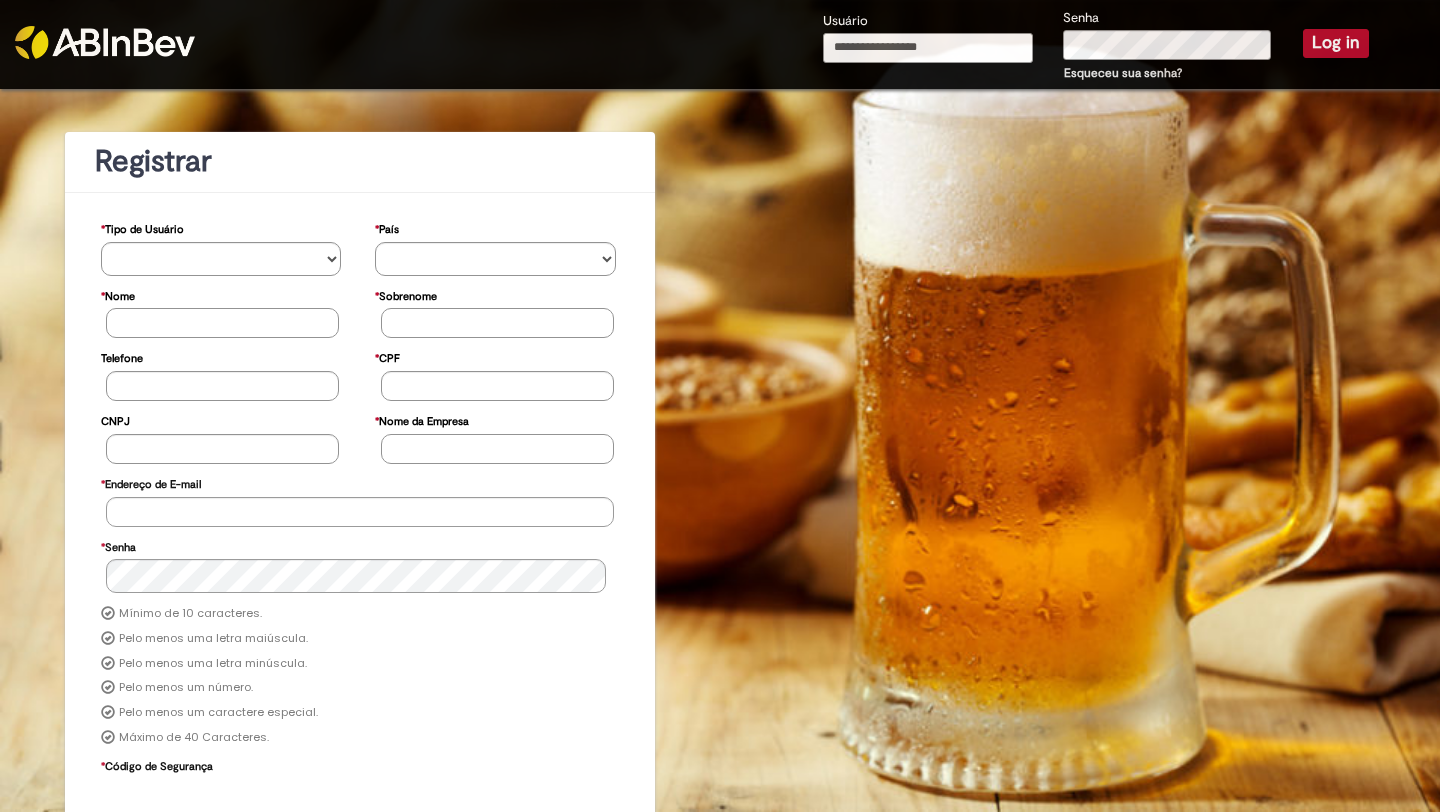 scroll, scrollTop: 0, scrollLeft: 0, axis: both 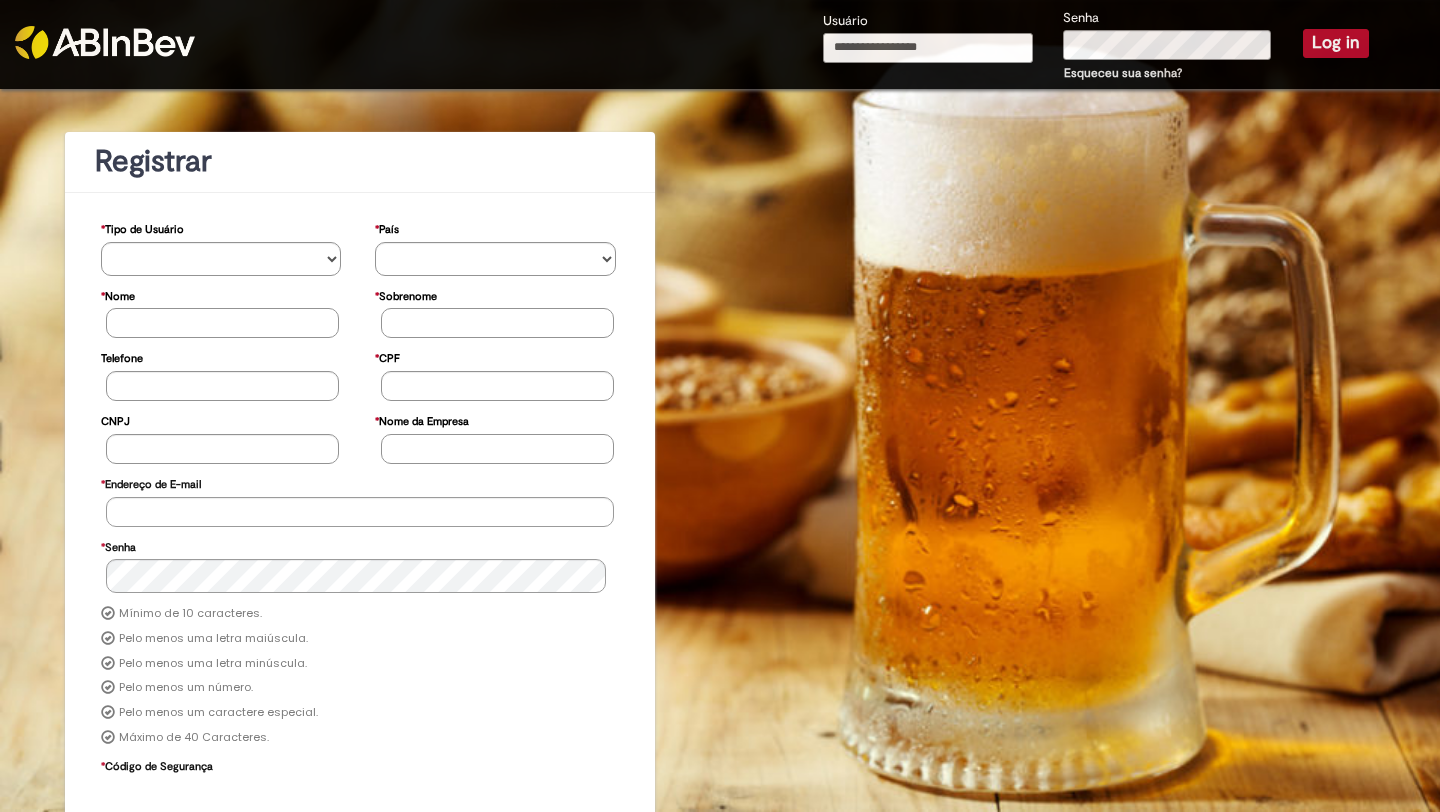 click on "Usuário" at bounding box center [928, 48] 